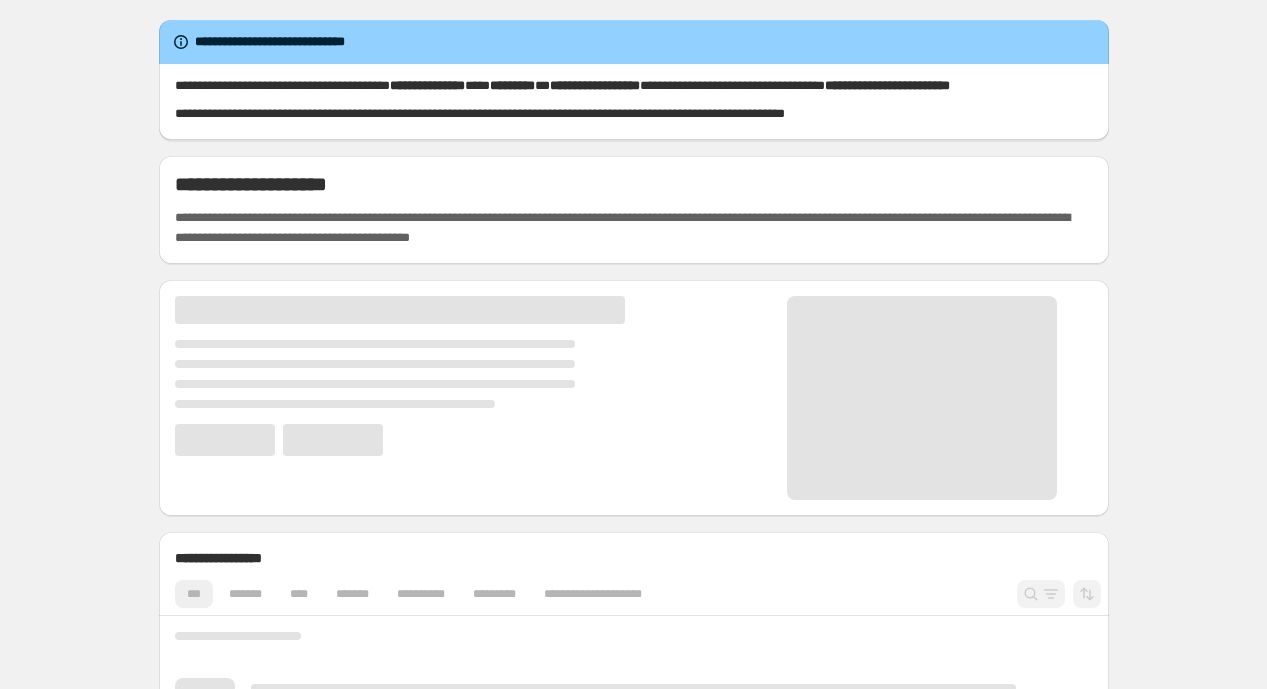scroll, scrollTop: 0, scrollLeft: 0, axis: both 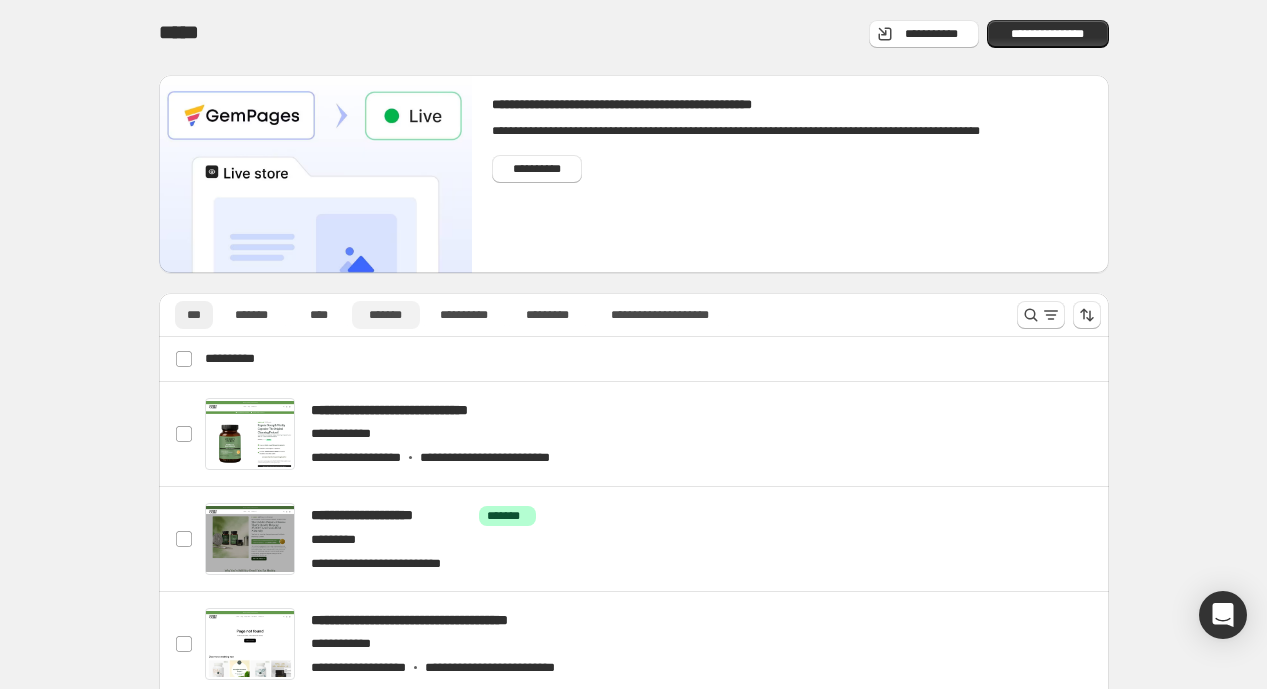 click on "*******" at bounding box center (386, 315) 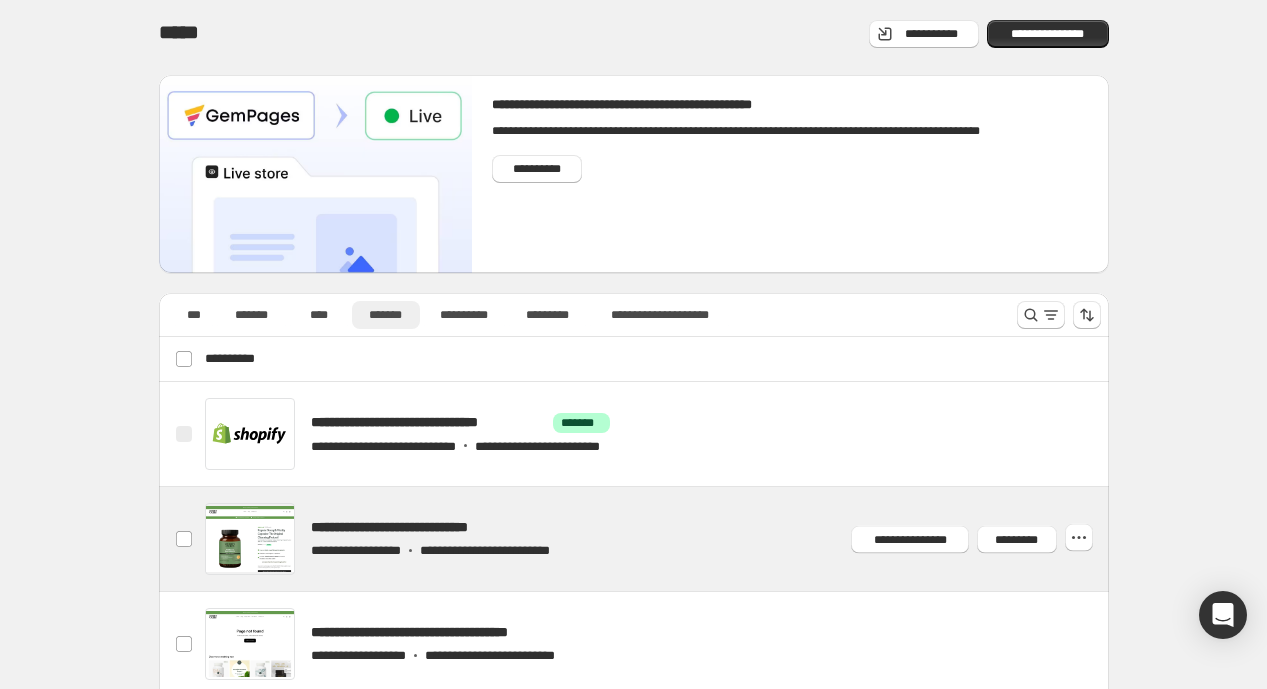 scroll, scrollTop: 41, scrollLeft: 0, axis: vertical 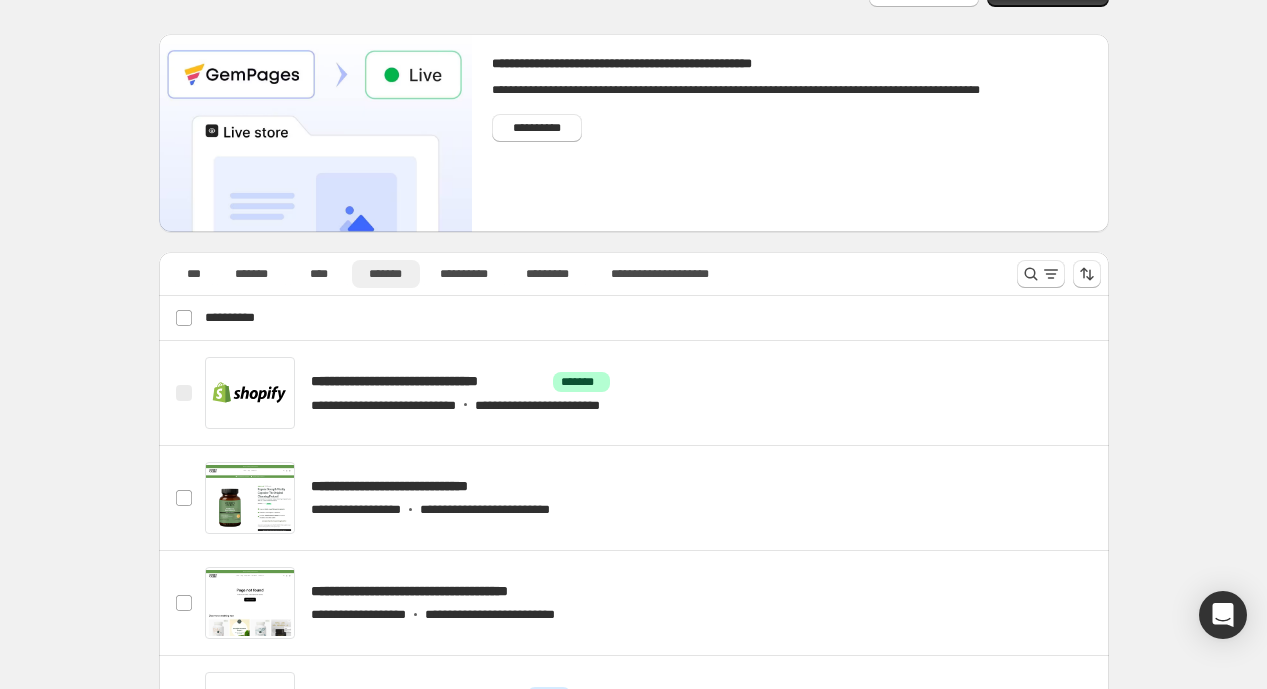 click on "*******" at bounding box center (386, 274) 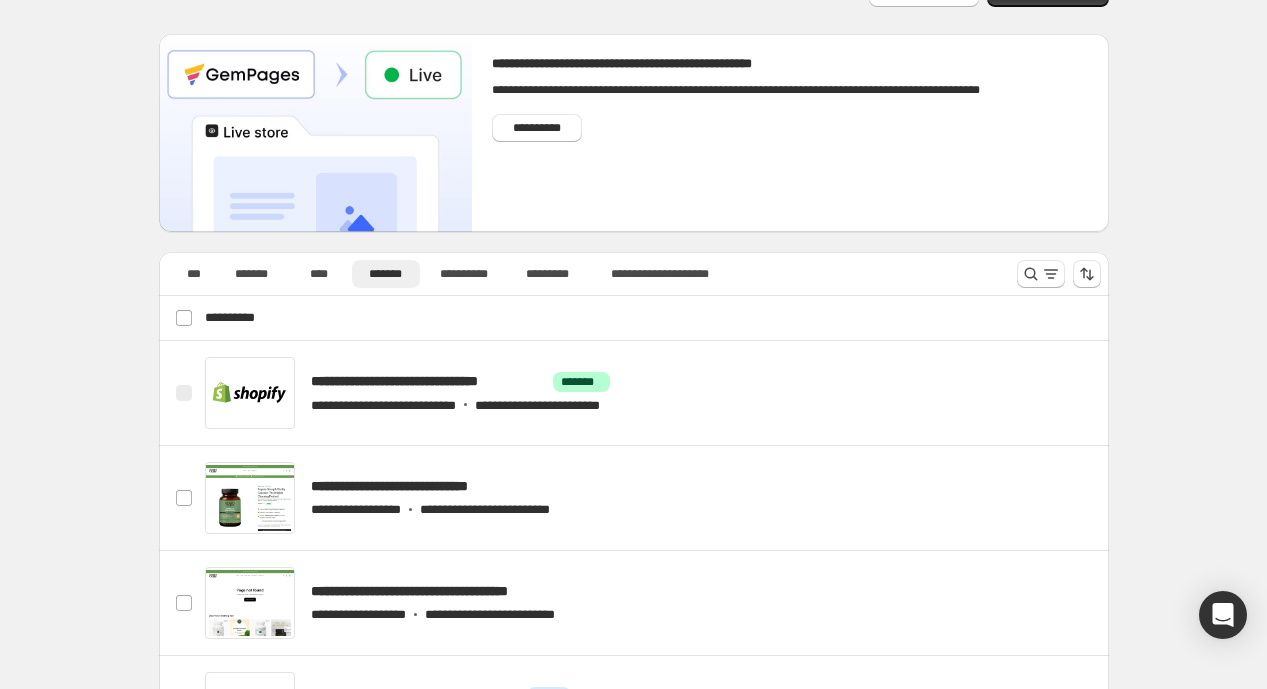 scroll, scrollTop: 0, scrollLeft: 0, axis: both 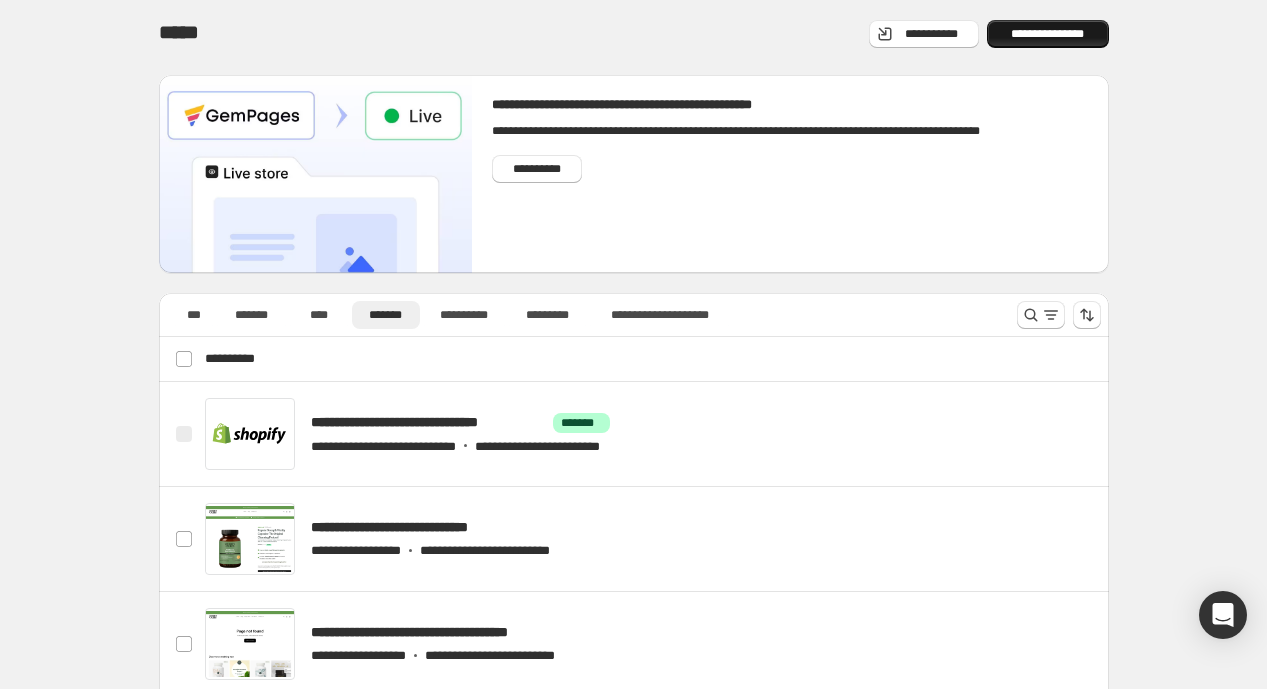 click on "**********" at bounding box center [1048, 34] 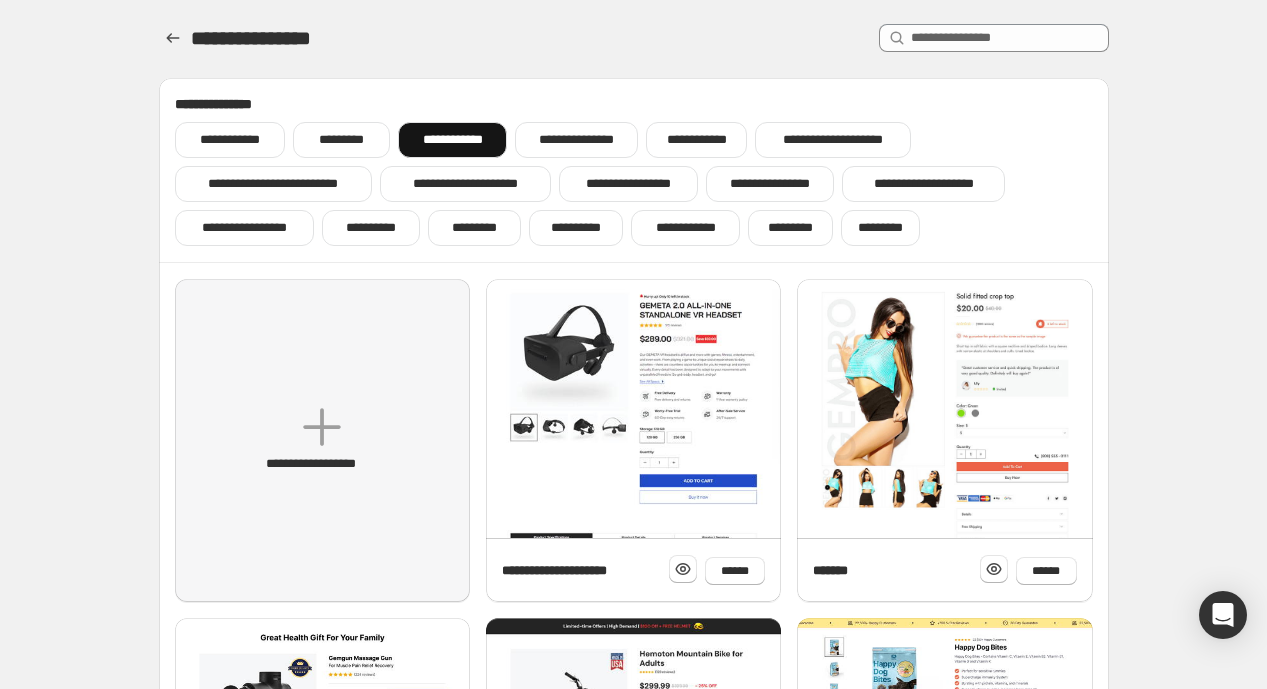 scroll, scrollTop: 36, scrollLeft: 0, axis: vertical 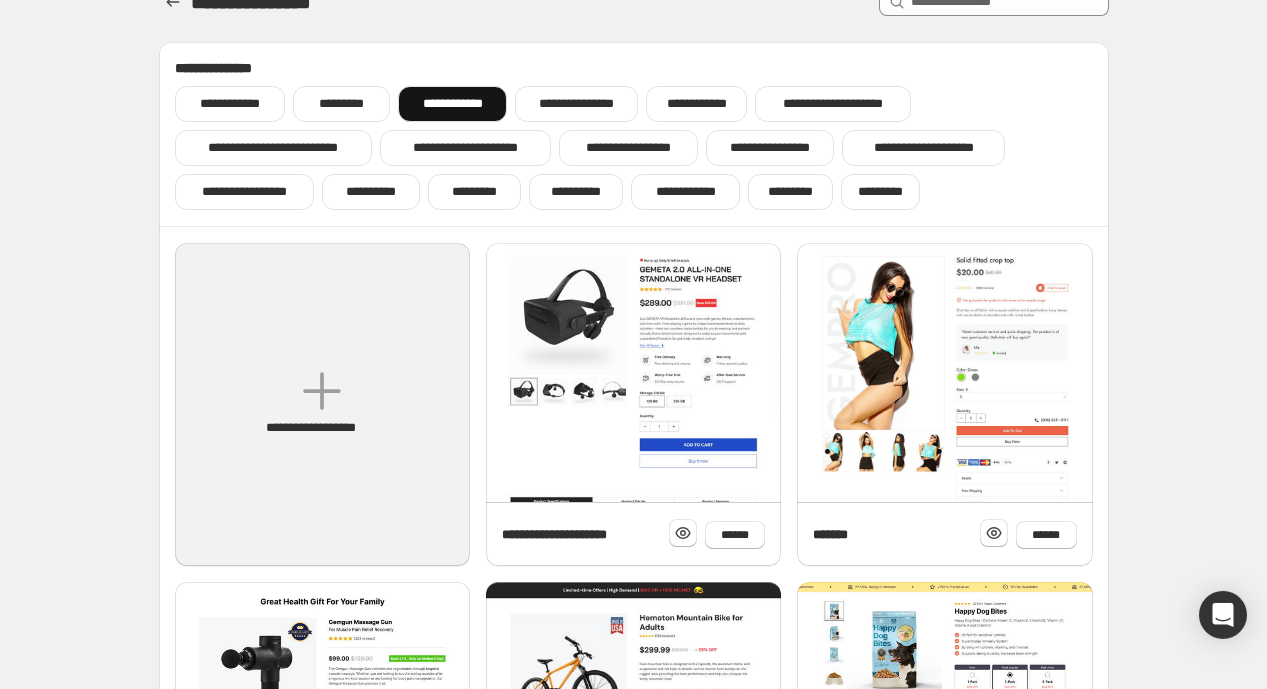 click on "**********" at bounding box center [322, 404] 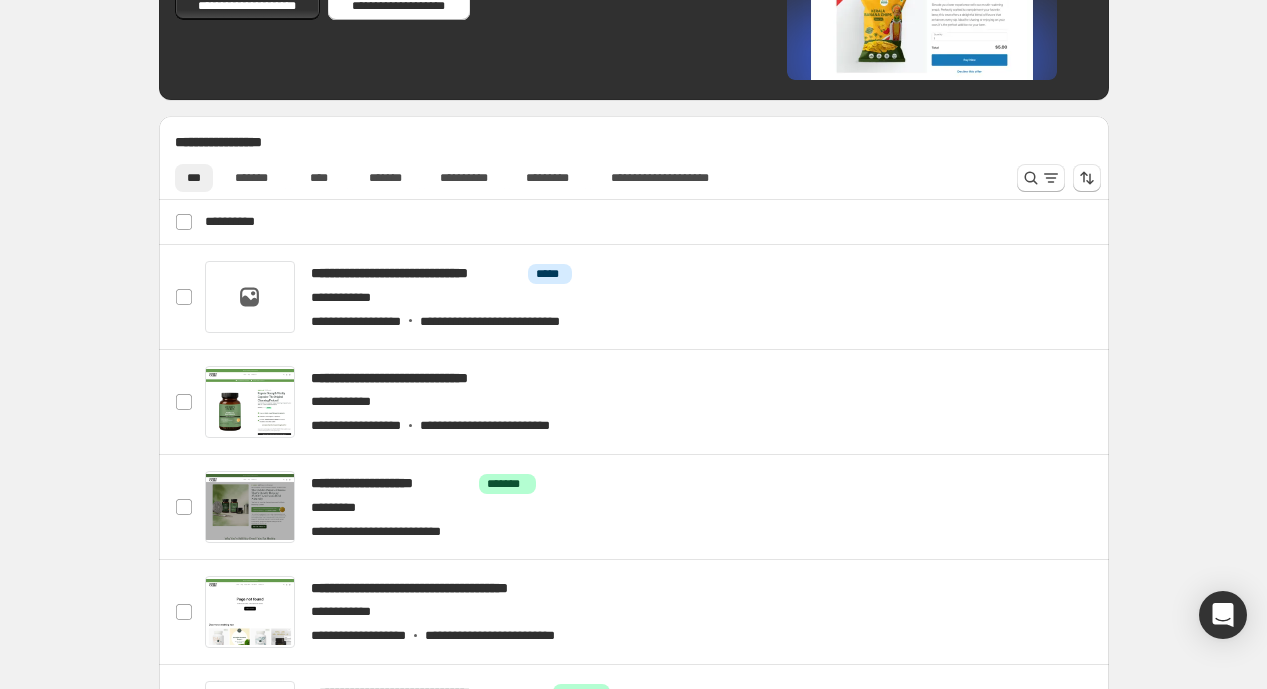 scroll, scrollTop: 937, scrollLeft: 0, axis: vertical 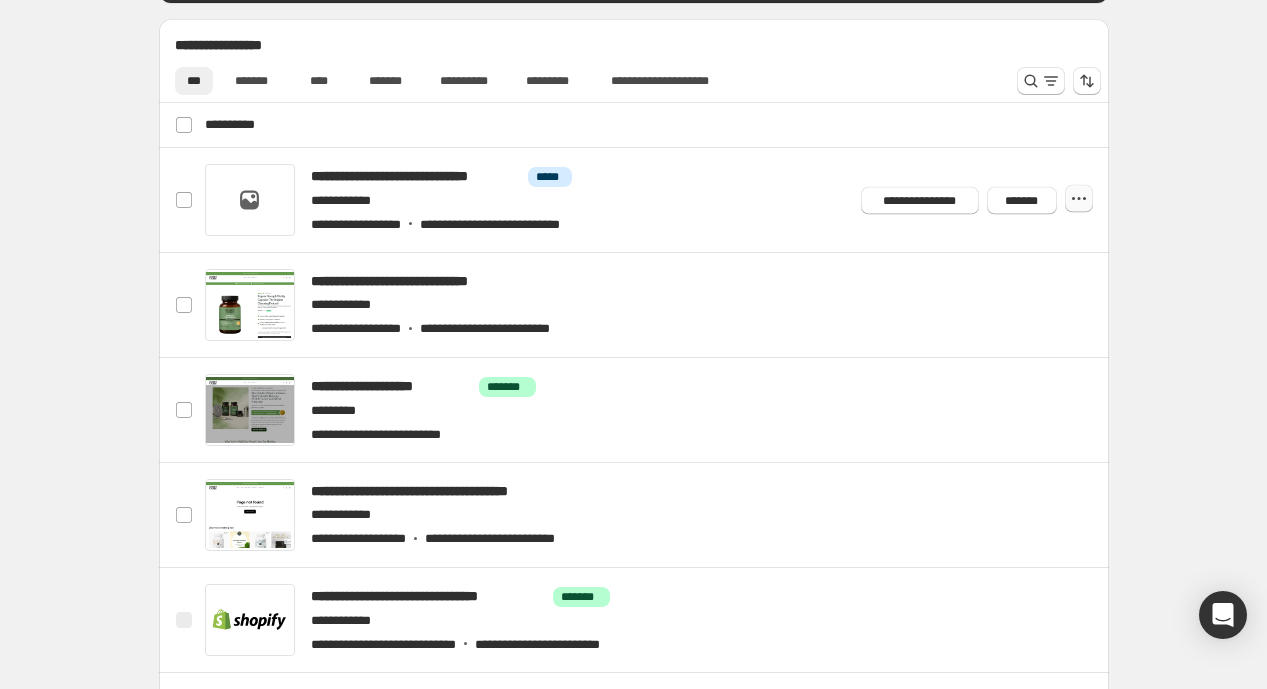 click 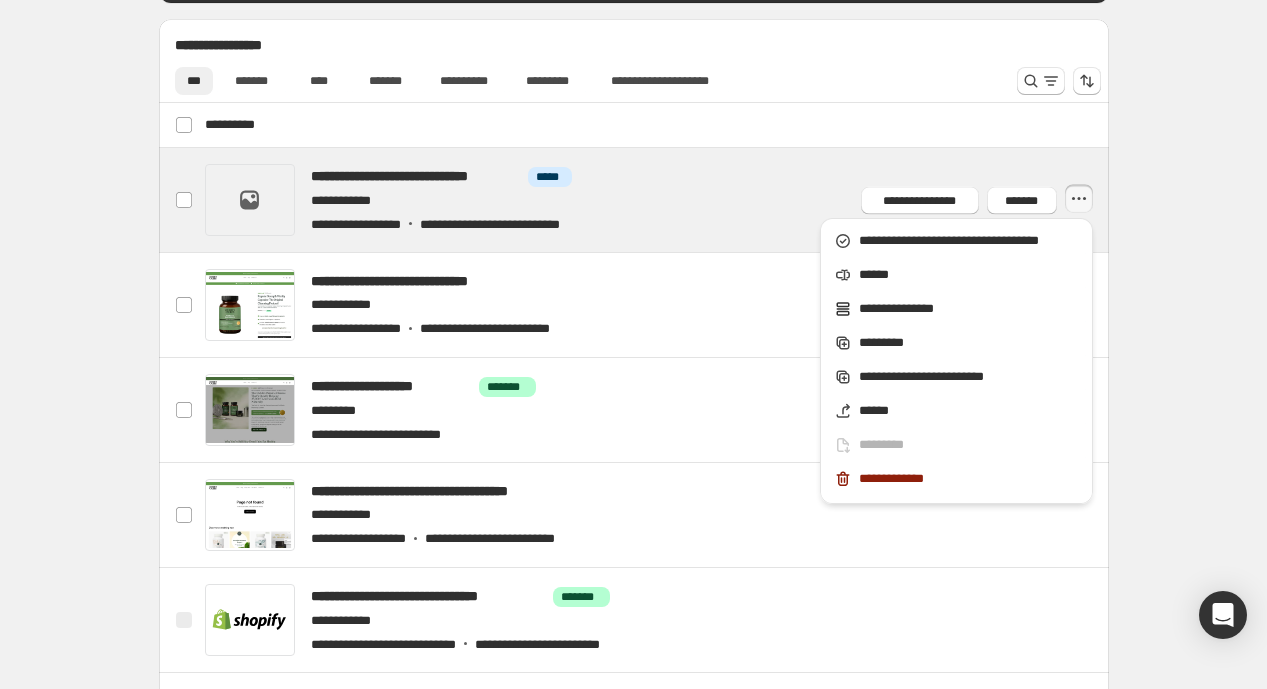 click at bounding box center (657, 200) 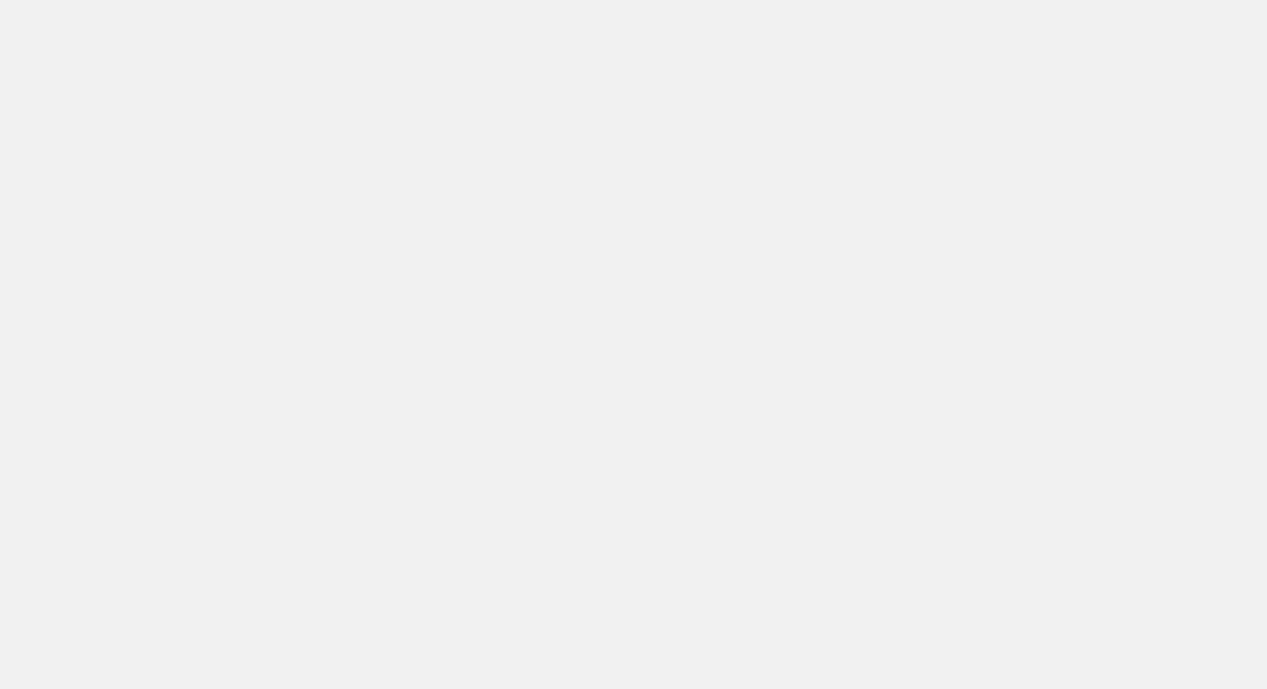 scroll, scrollTop: 0, scrollLeft: 0, axis: both 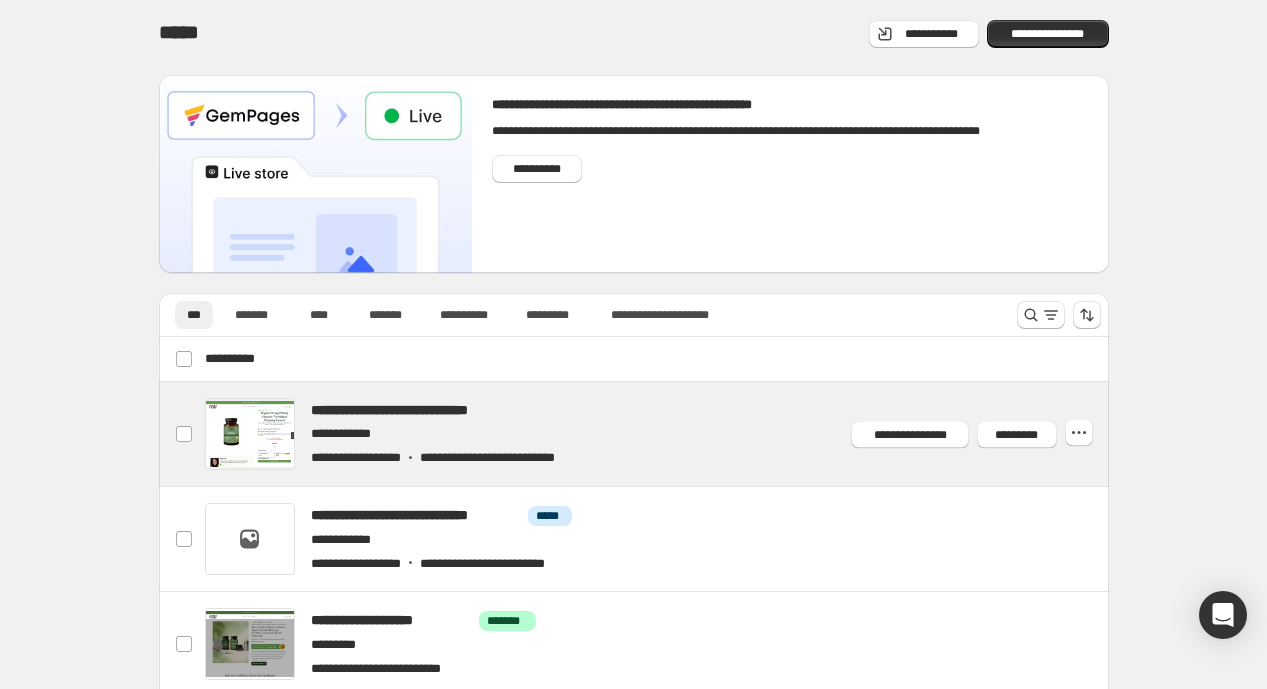 click at bounding box center (657, 434) 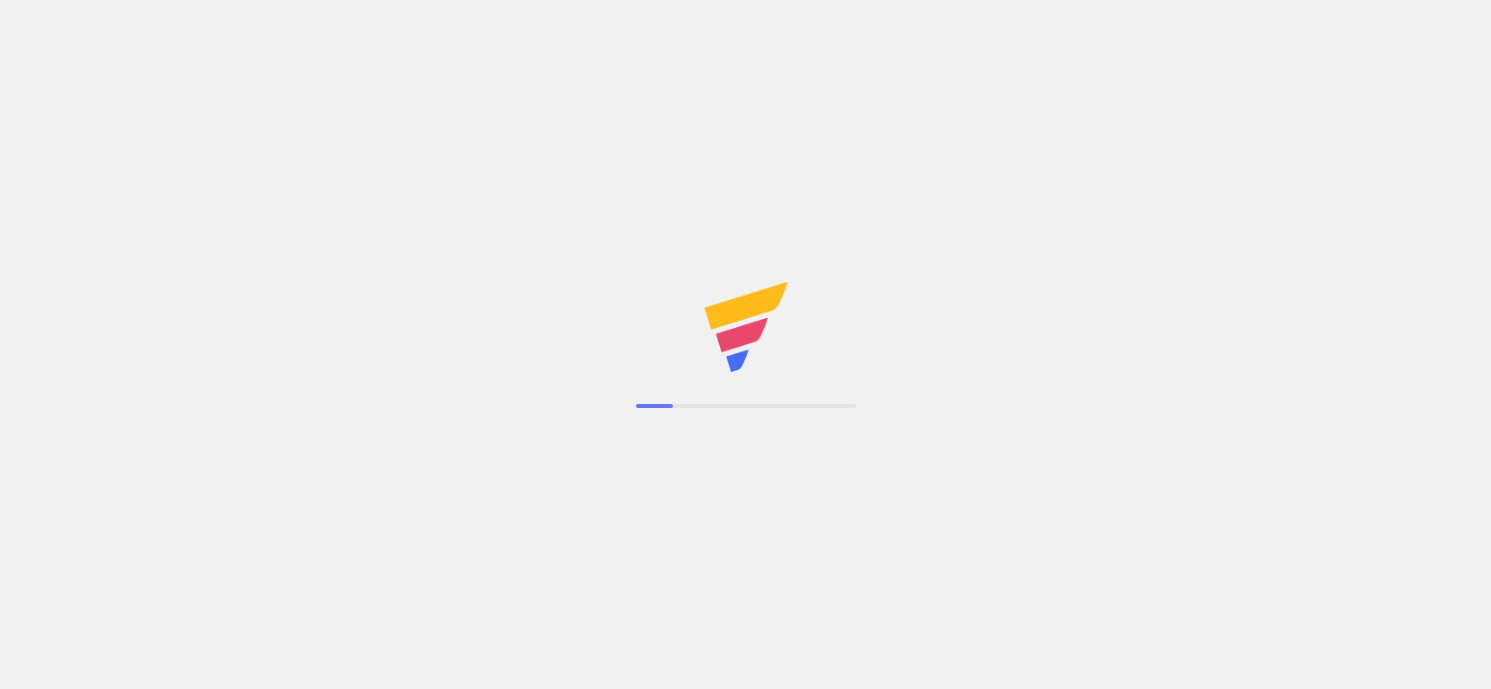 scroll, scrollTop: 0, scrollLeft: 0, axis: both 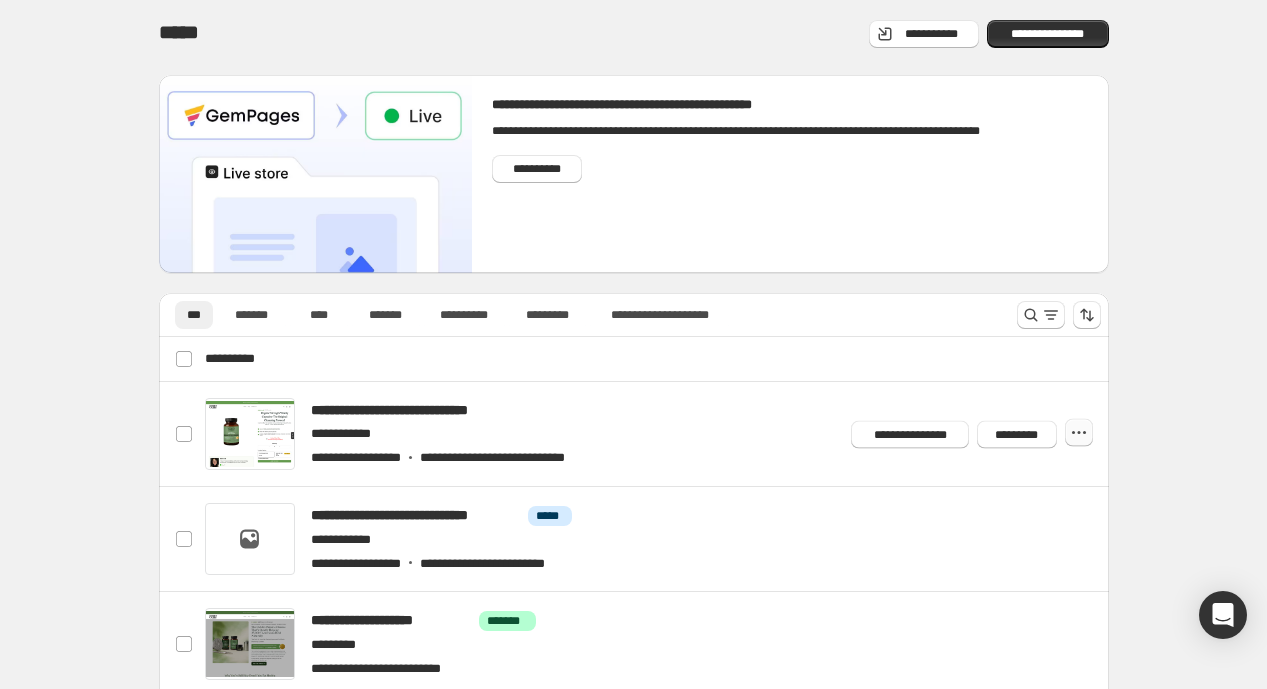 click 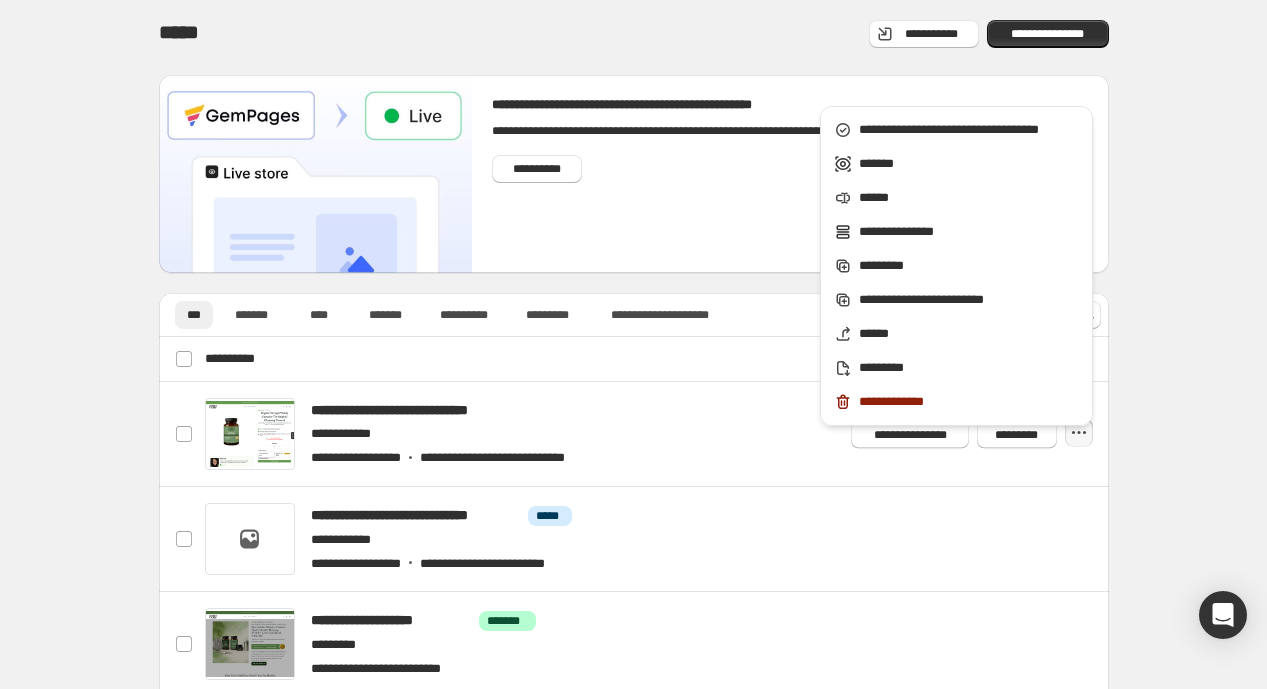 click at bounding box center [657, 434] 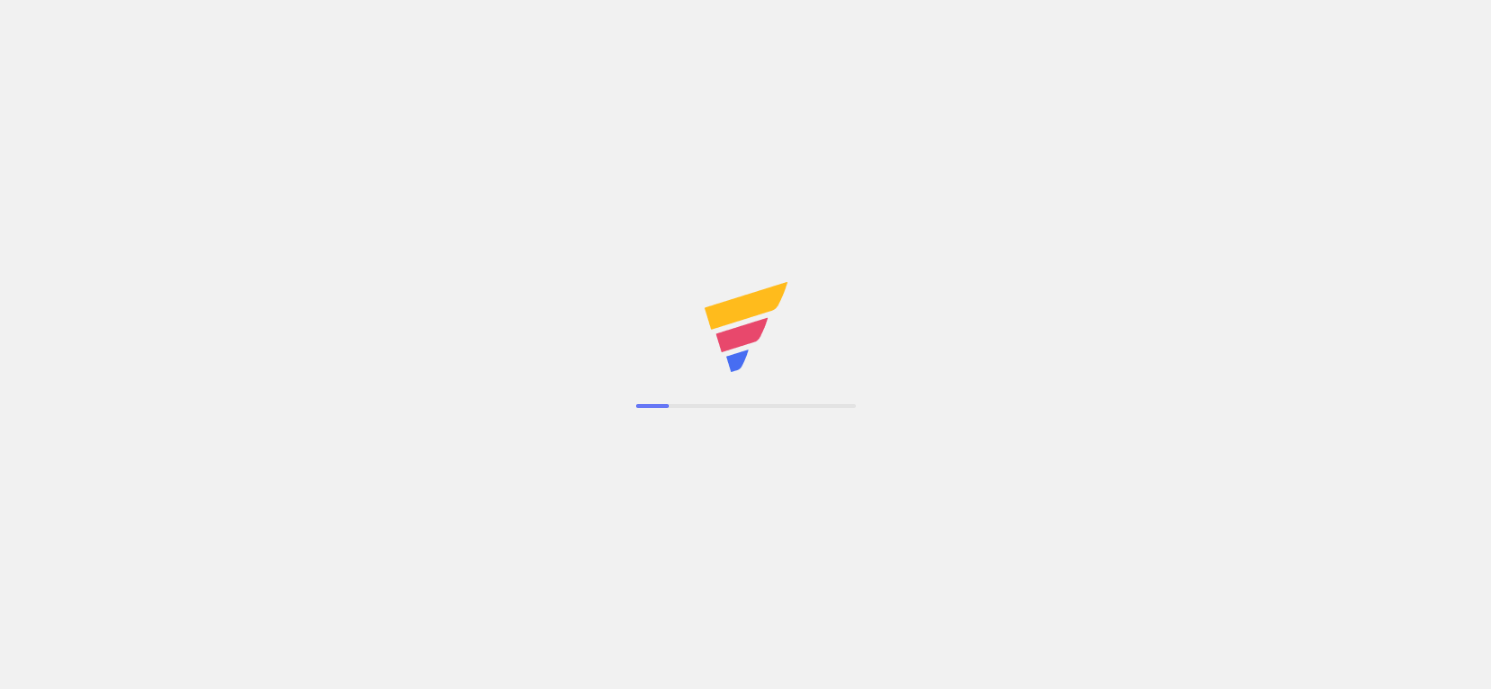 scroll, scrollTop: 0, scrollLeft: 0, axis: both 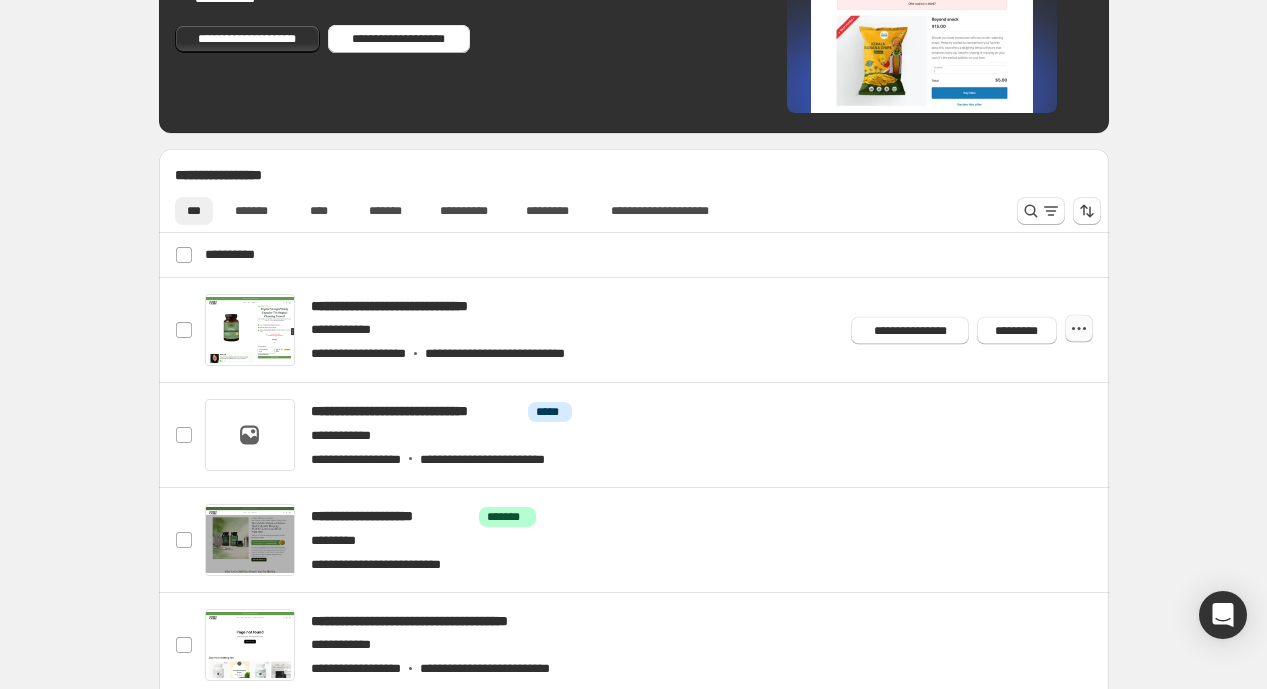 click 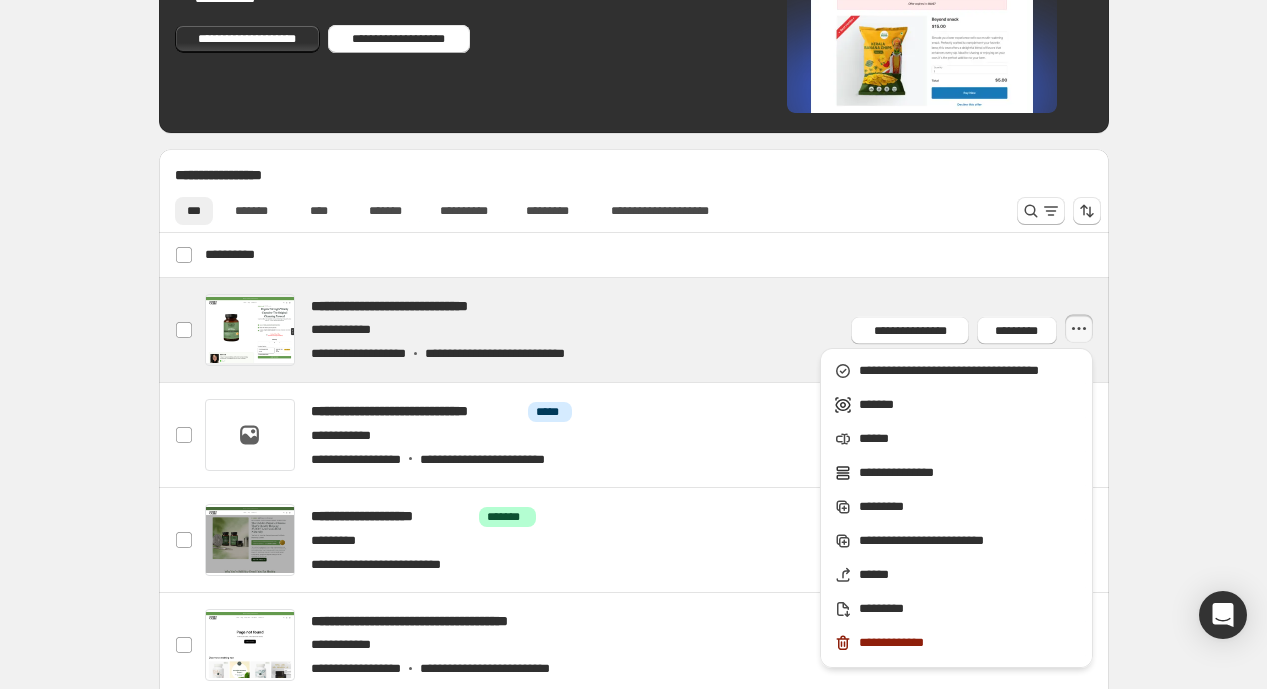 click at bounding box center (657, 330) 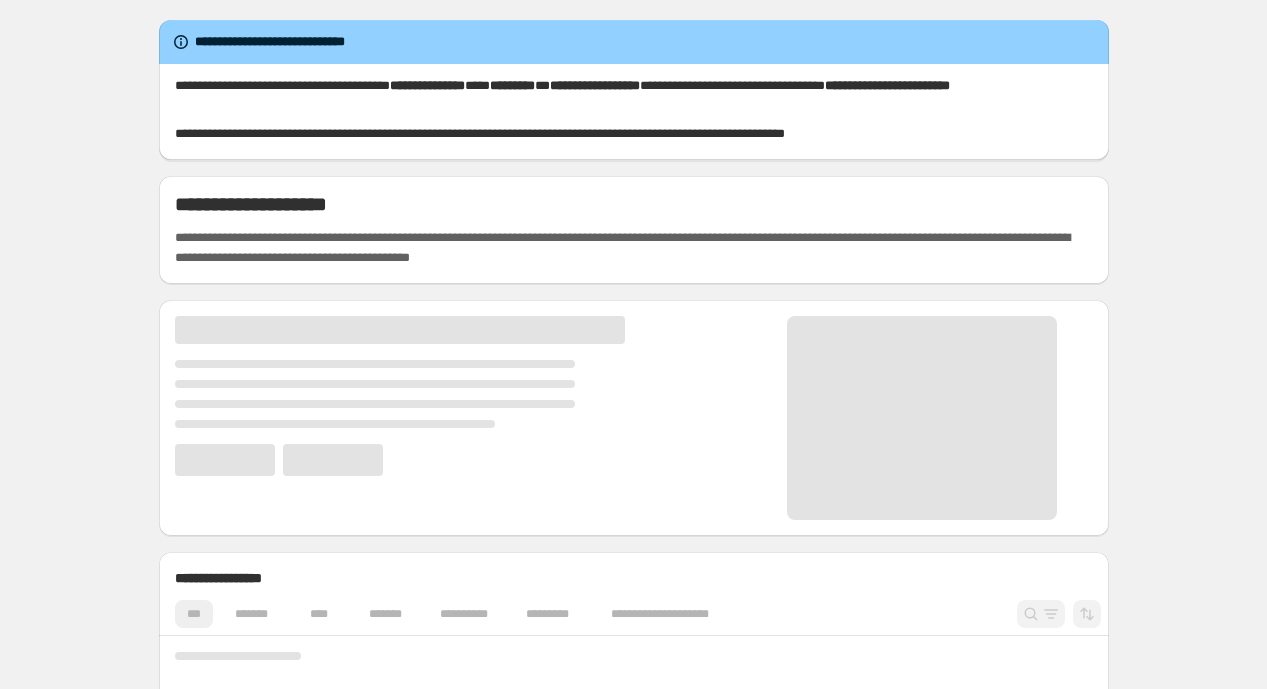 scroll, scrollTop: 0, scrollLeft: 0, axis: both 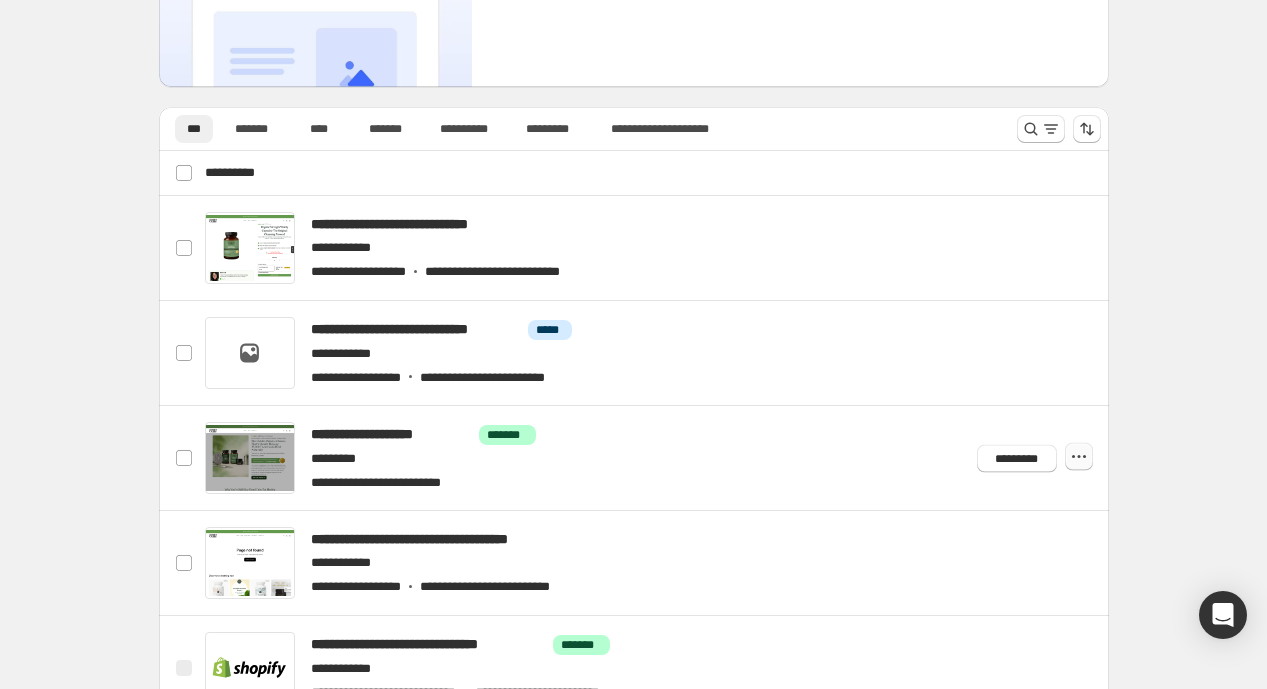 click 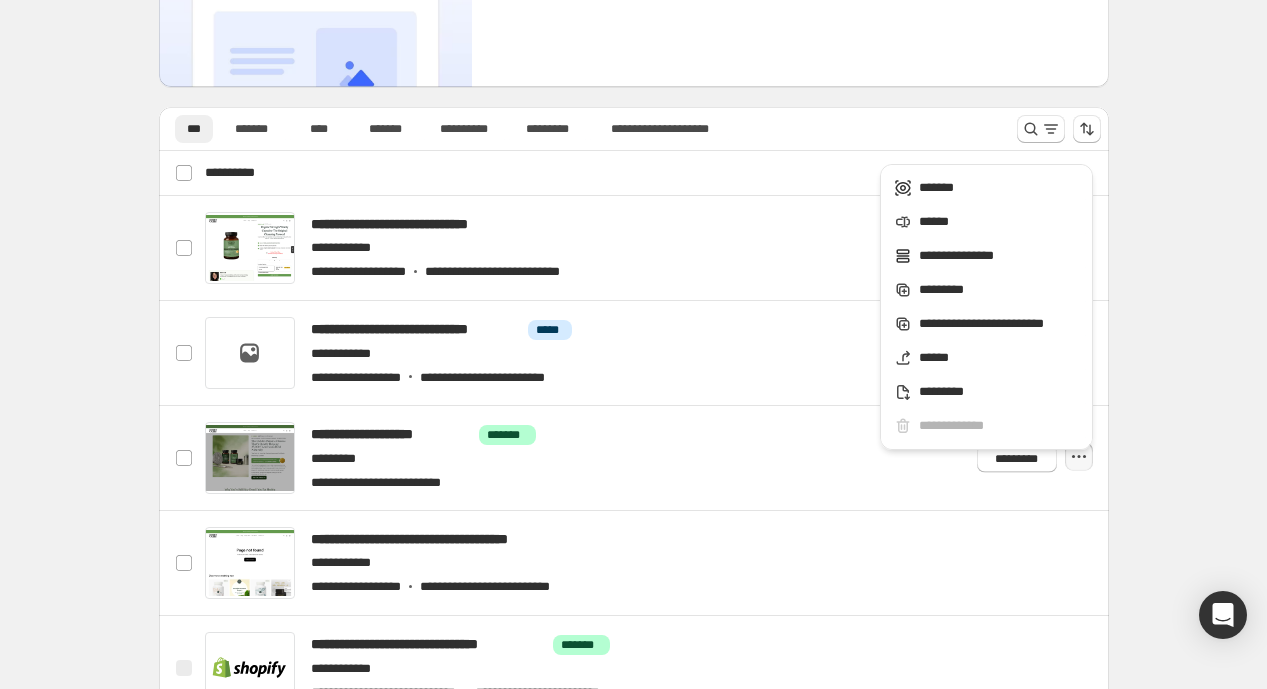 click at bounding box center (657, 458) 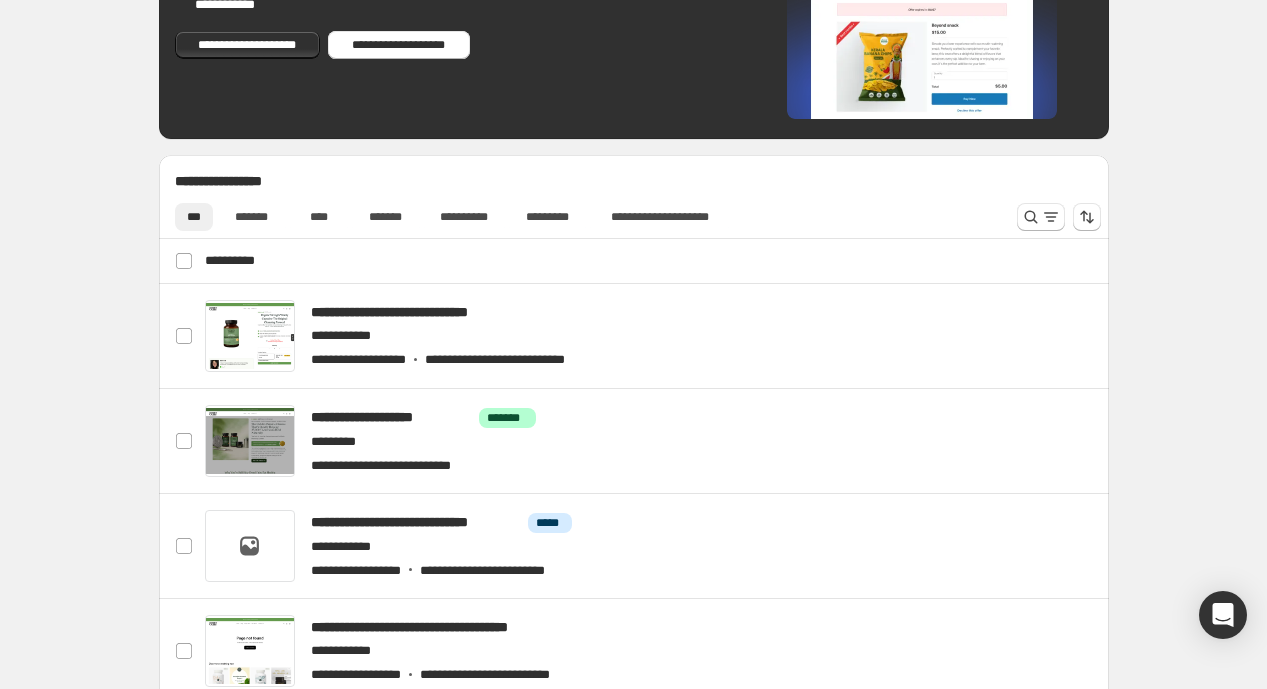 scroll, scrollTop: 929, scrollLeft: 0, axis: vertical 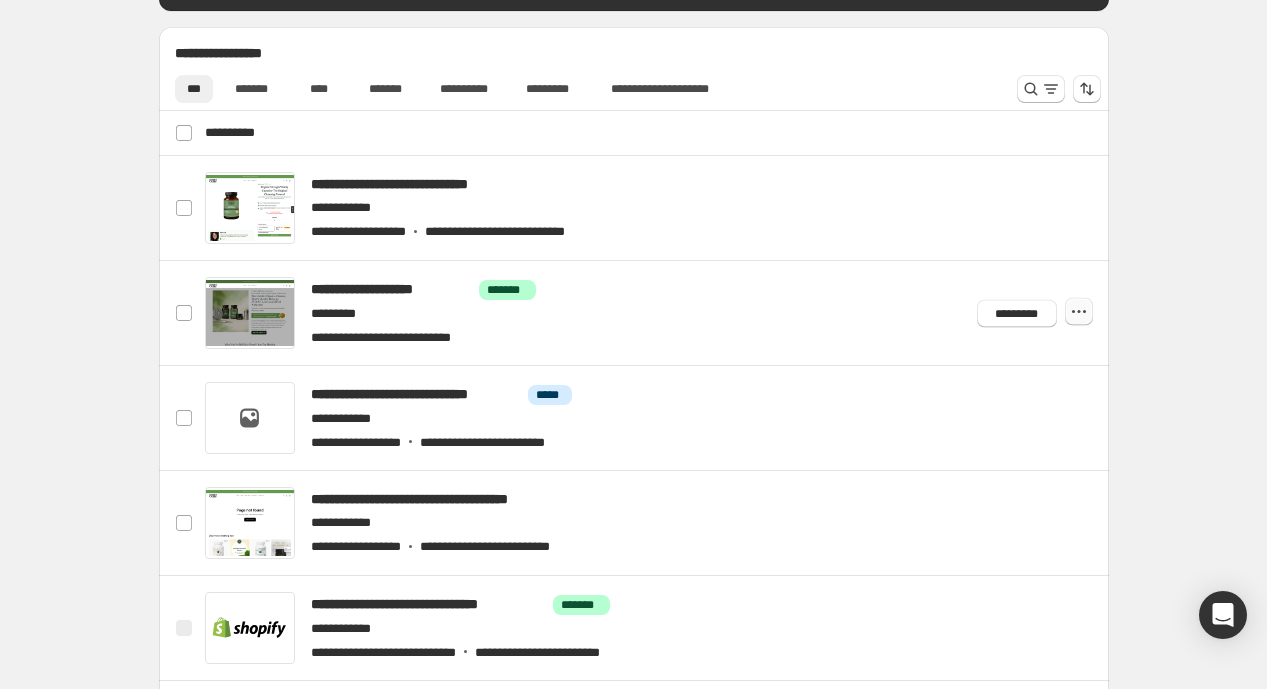 click 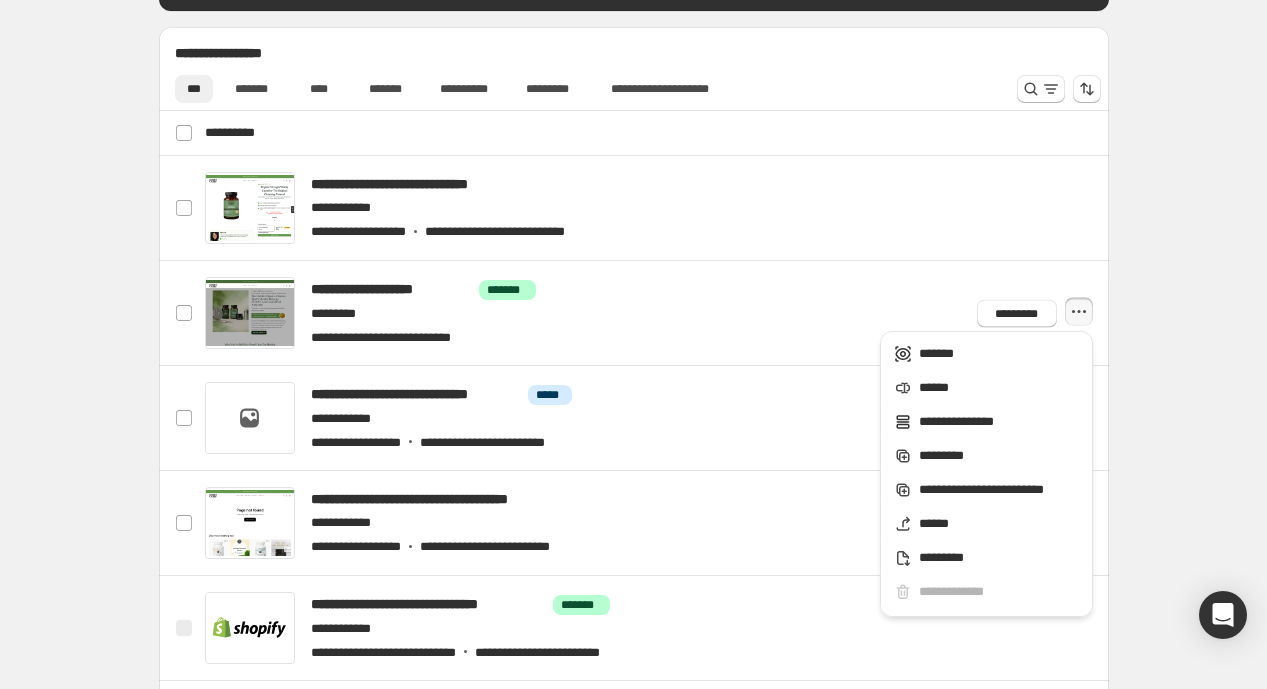 click at bounding box center [657, 313] 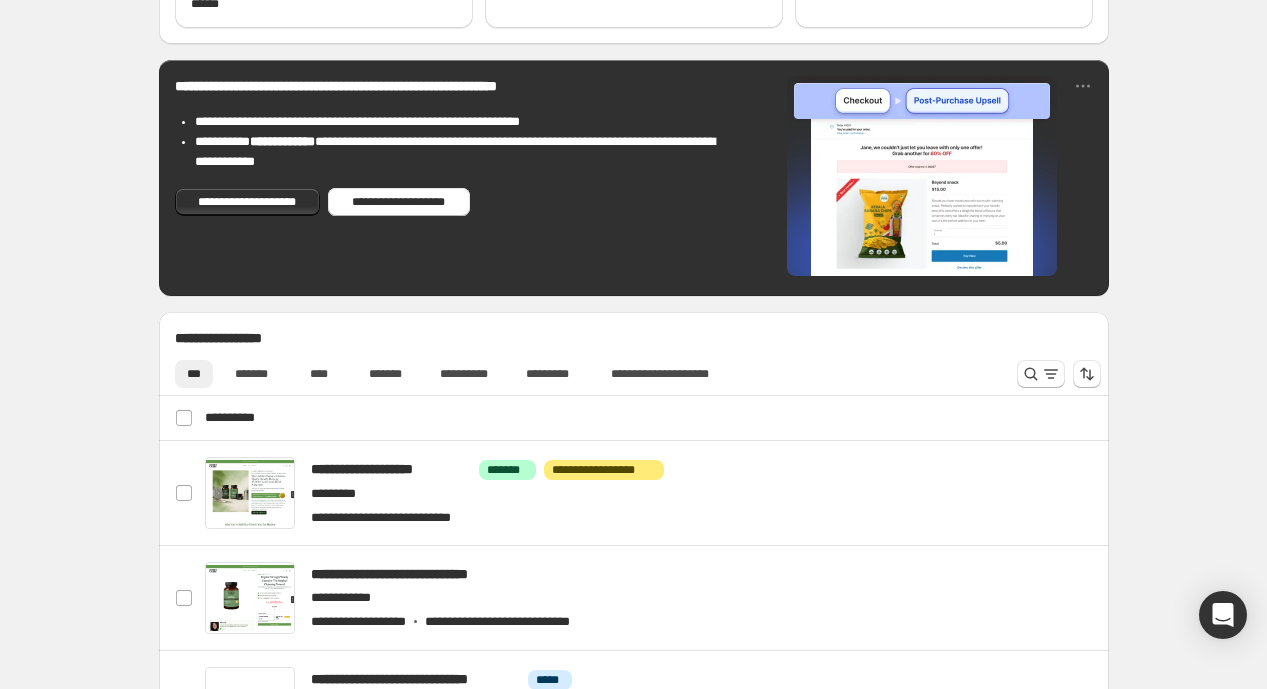 scroll, scrollTop: 815, scrollLeft: 0, axis: vertical 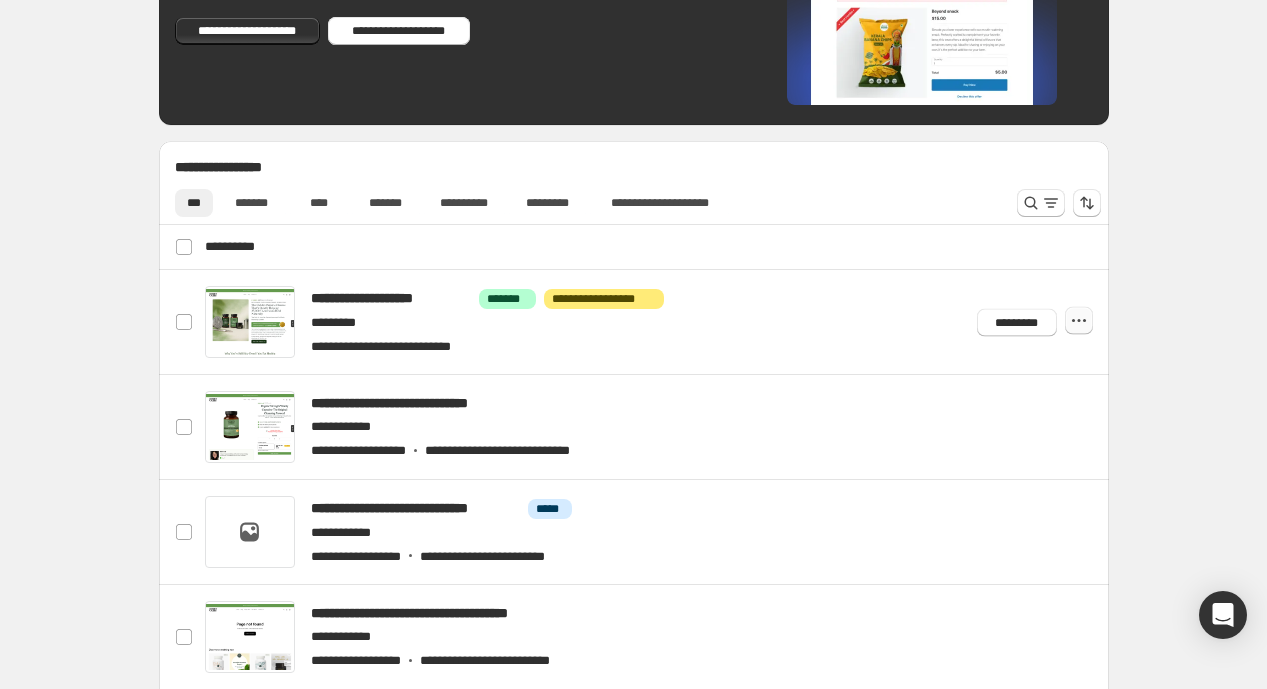 click 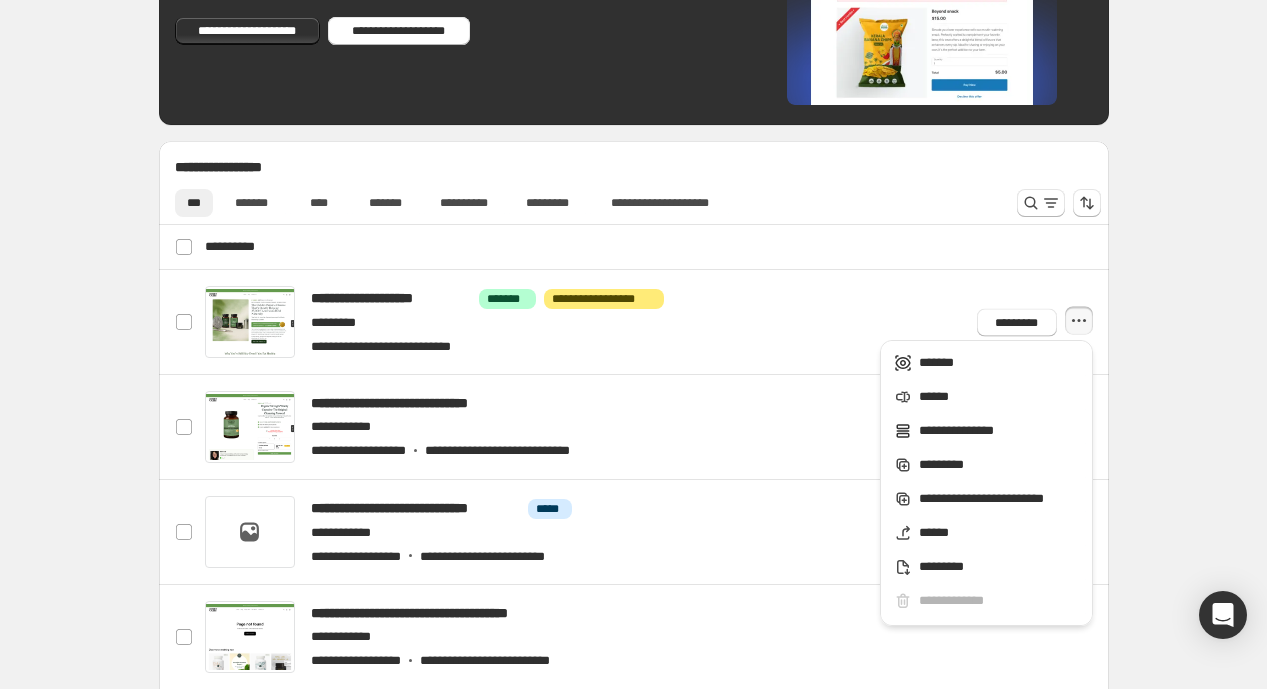 click 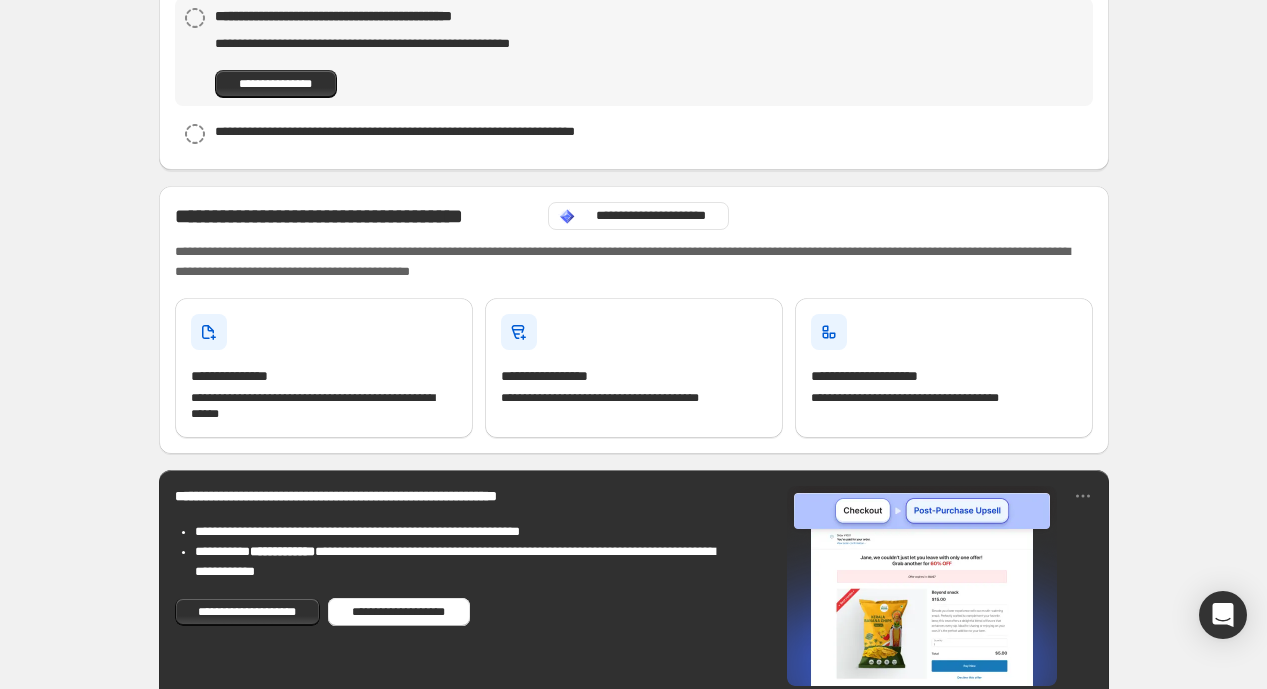 scroll, scrollTop: 435, scrollLeft: 0, axis: vertical 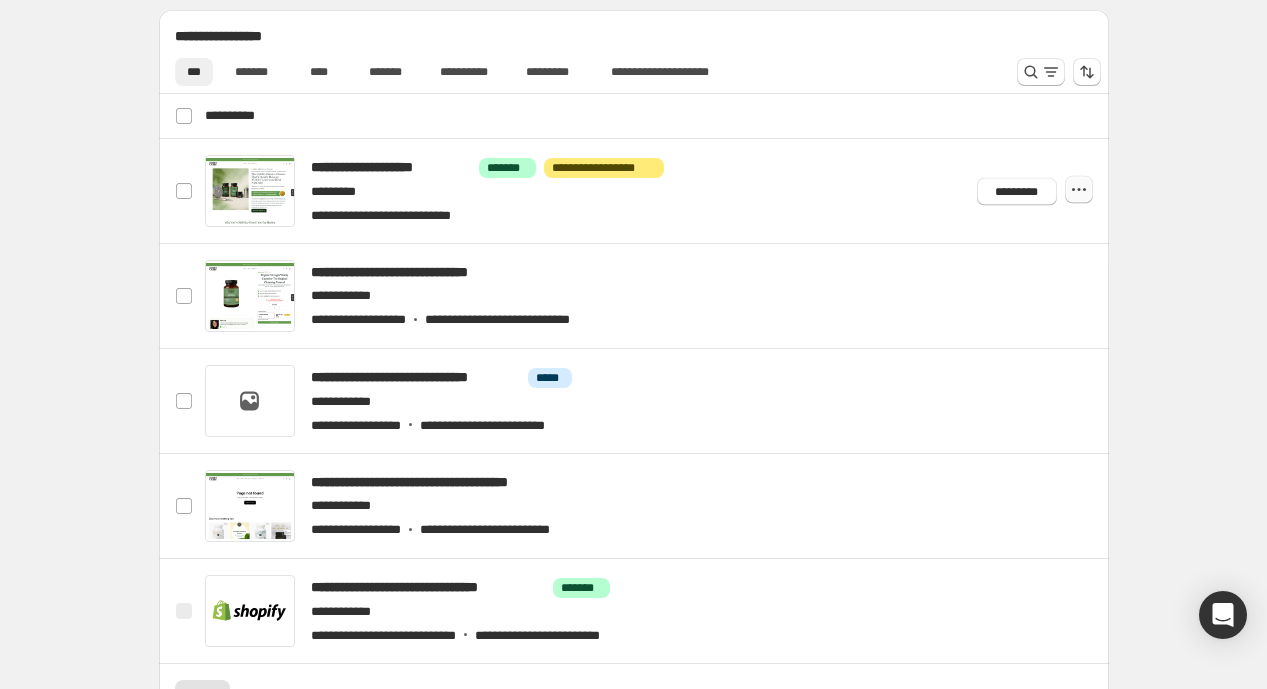 click 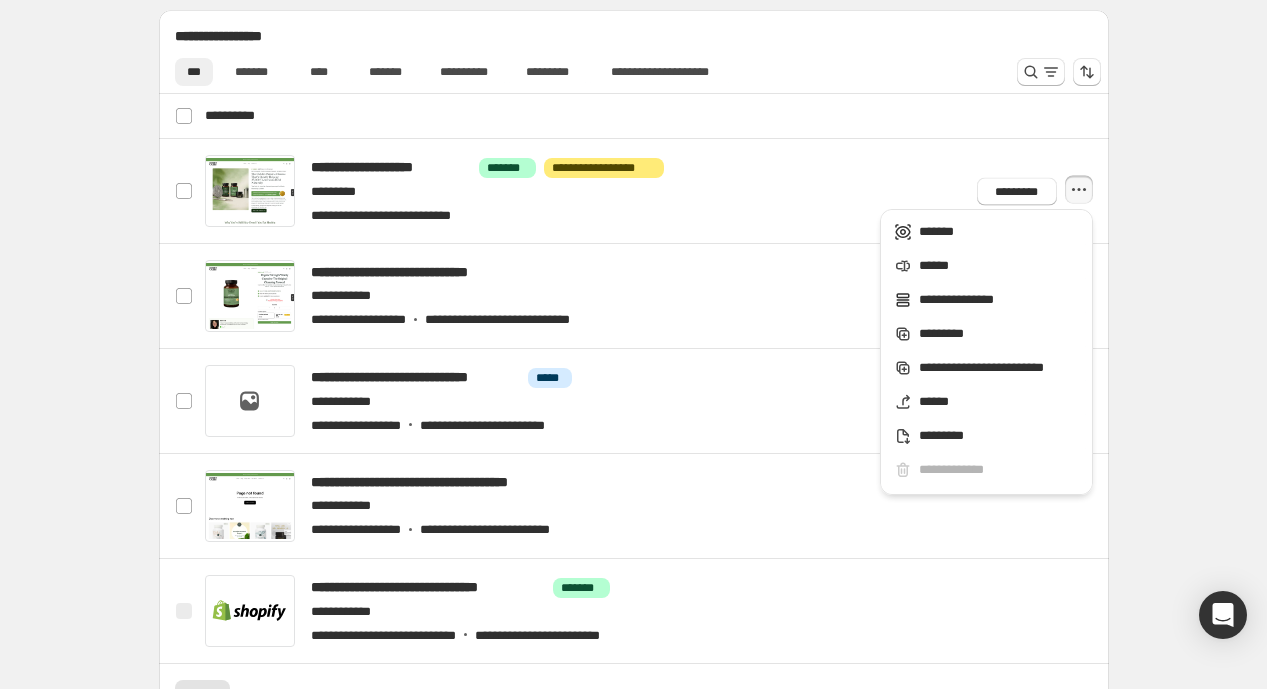 click at bounding box center [657, 191] 